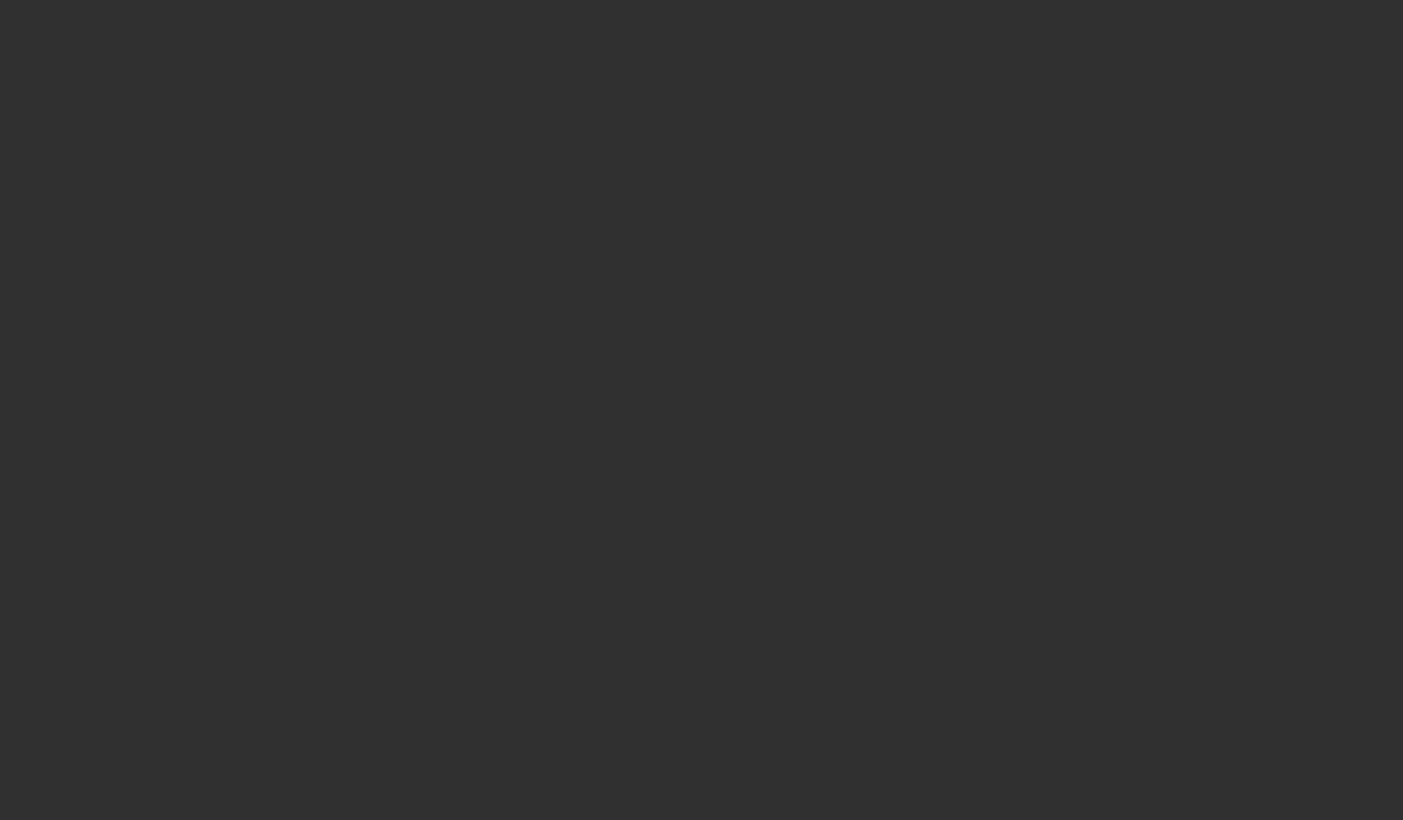 scroll, scrollTop: 0, scrollLeft: 0, axis: both 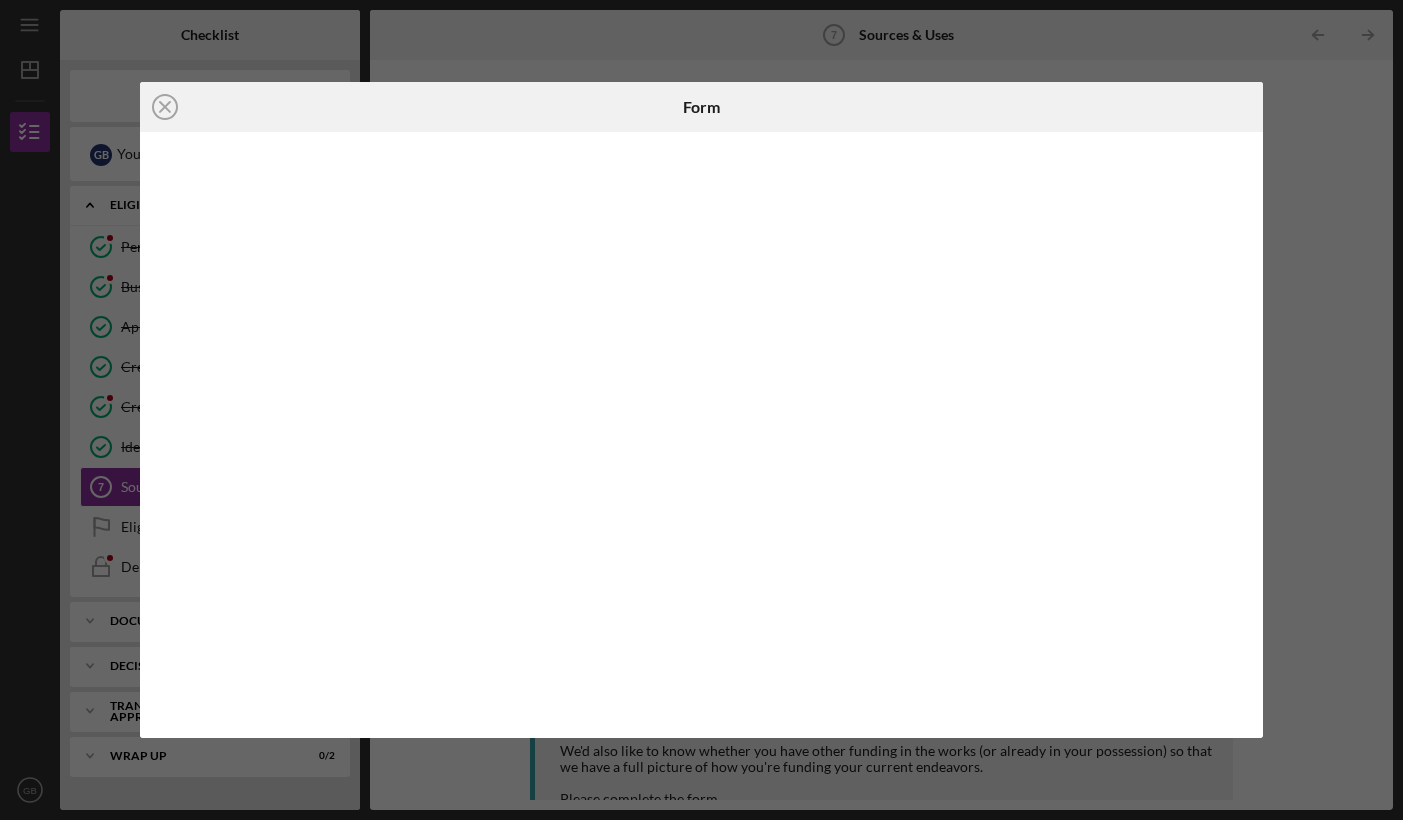 click on "Icon/Close Form" at bounding box center (701, 410) 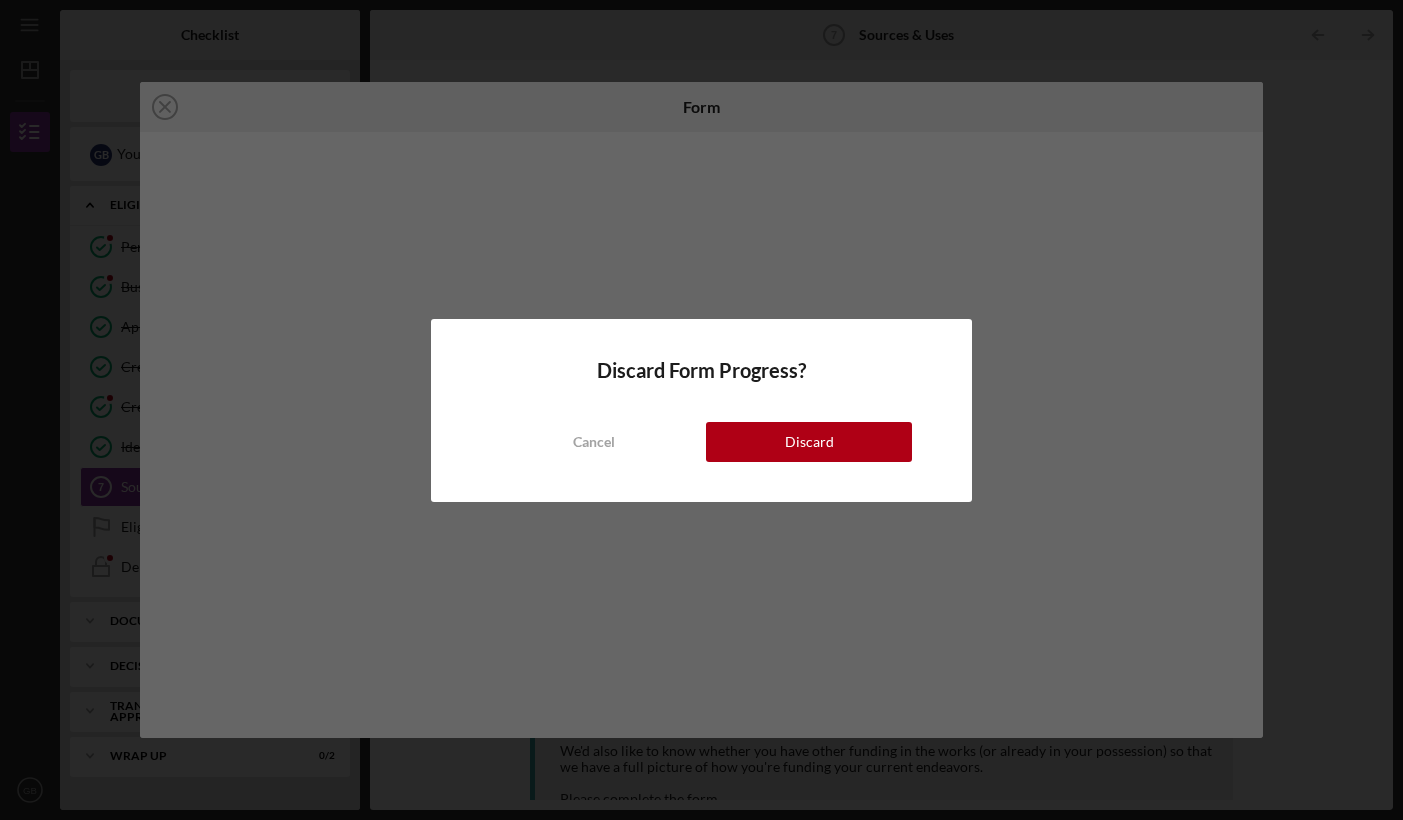 click on "Discard" at bounding box center (808, 442) 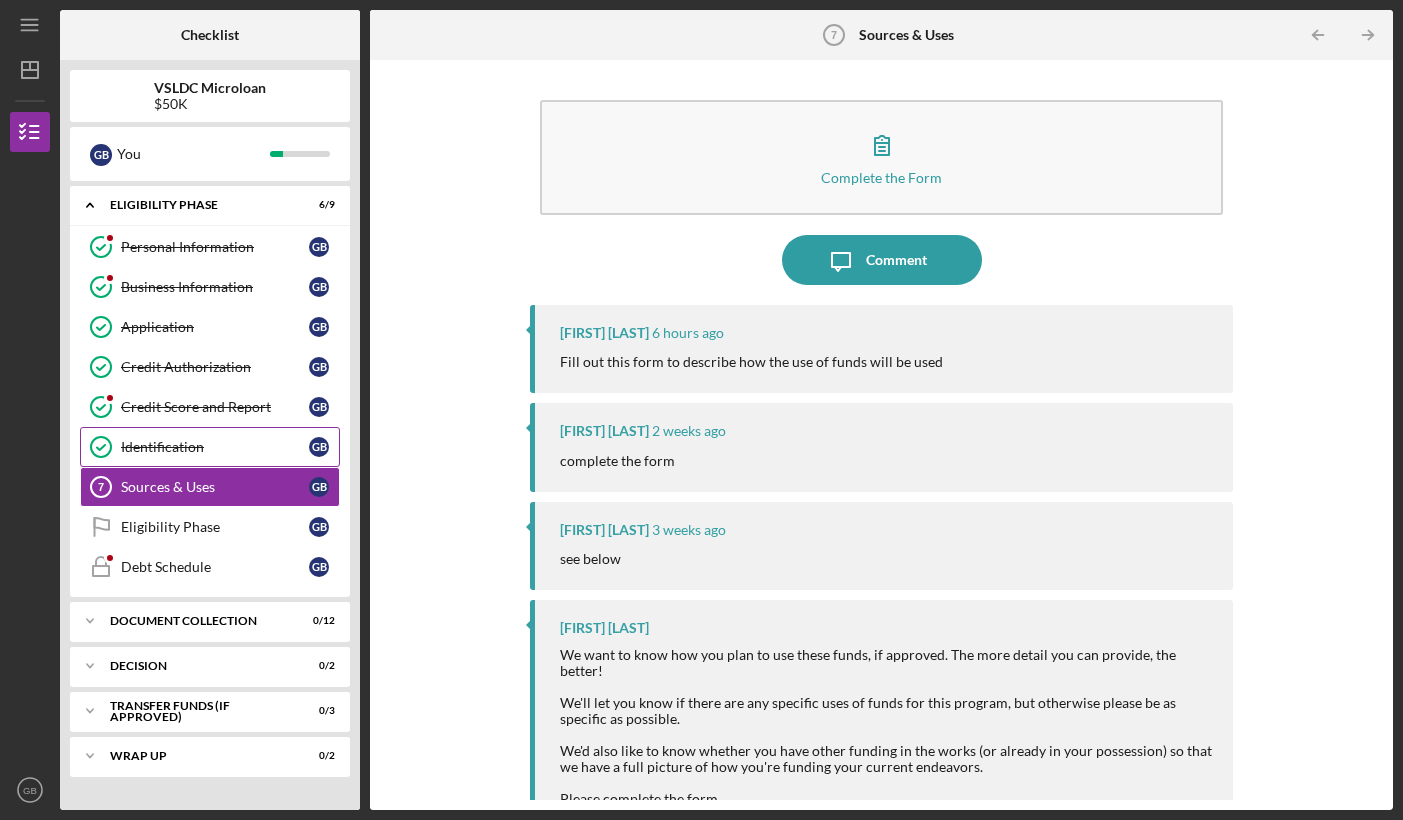 click on "Identification" at bounding box center [215, 447] 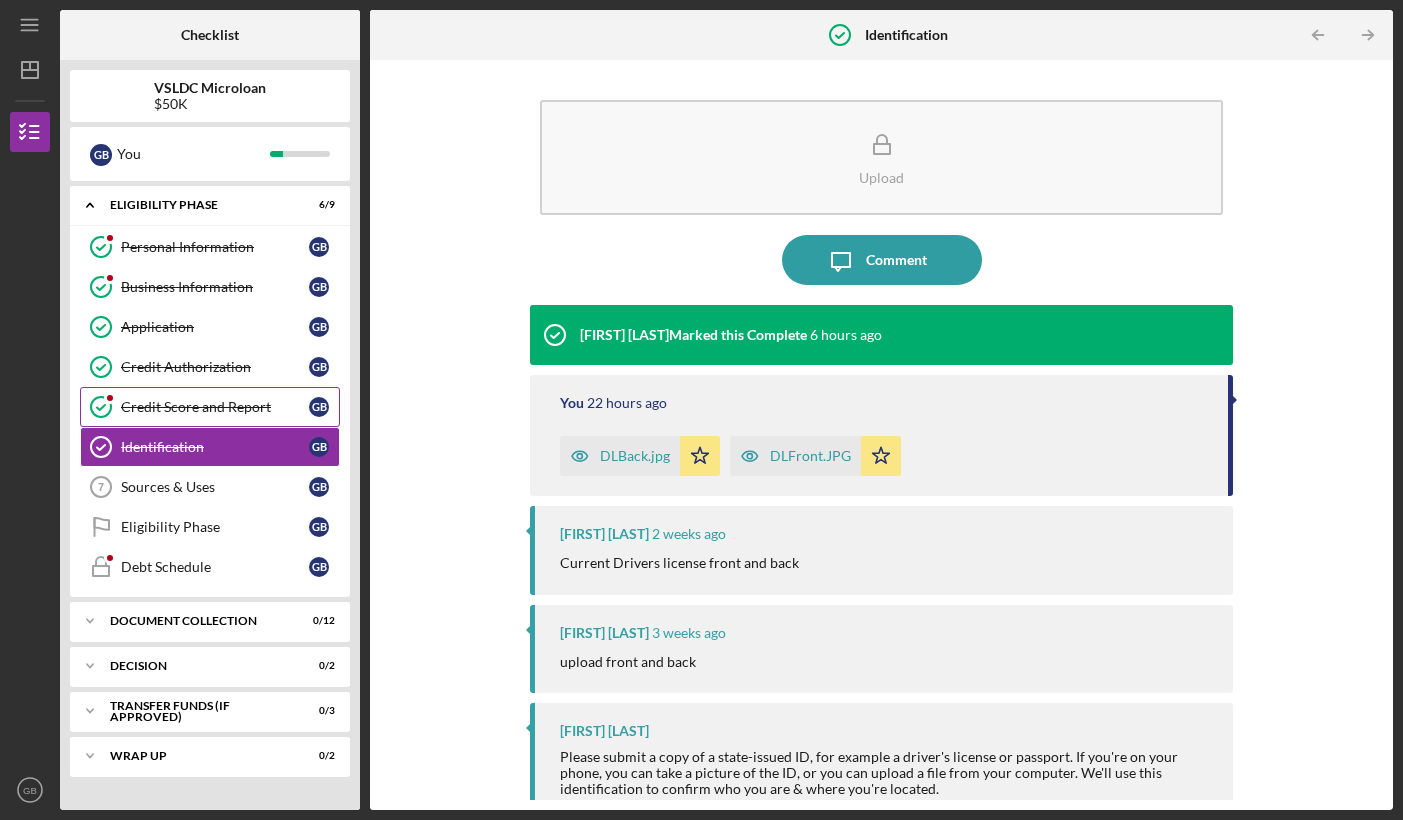 click on "Credit Score and Report" at bounding box center (215, 407) 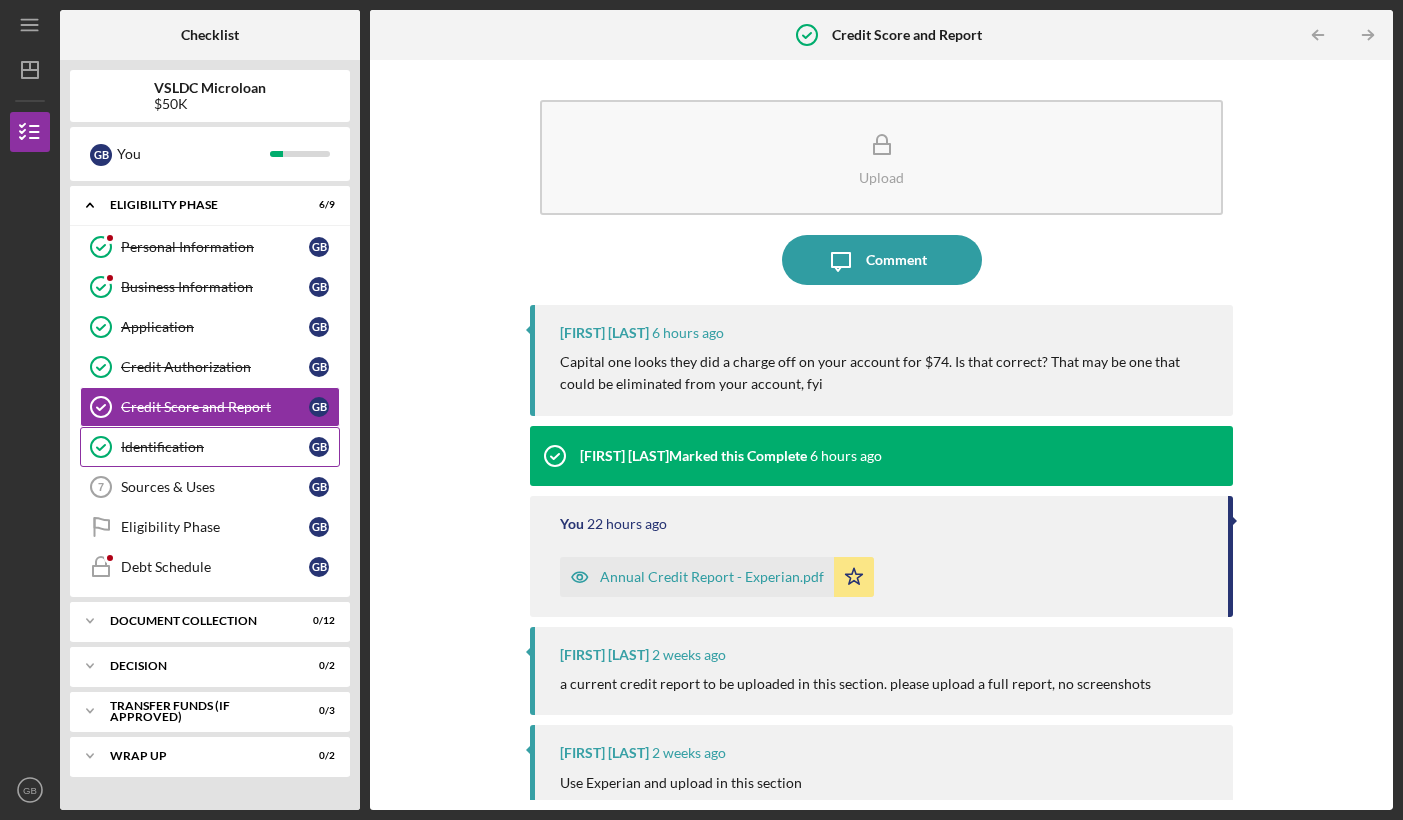 click on "Identification" at bounding box center [215, 447] 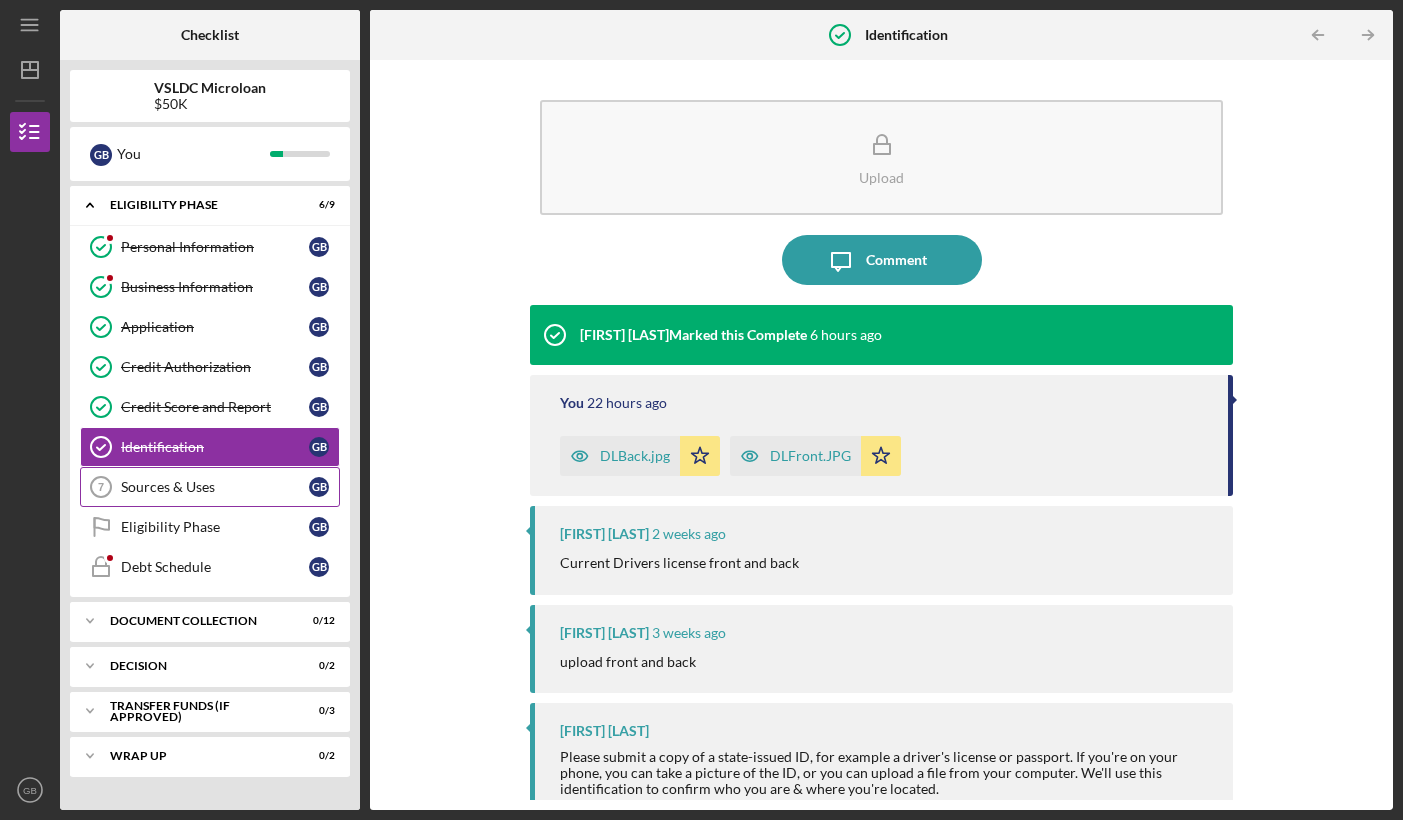 click on "Sources & Uses" at bounding box center (215, 487) 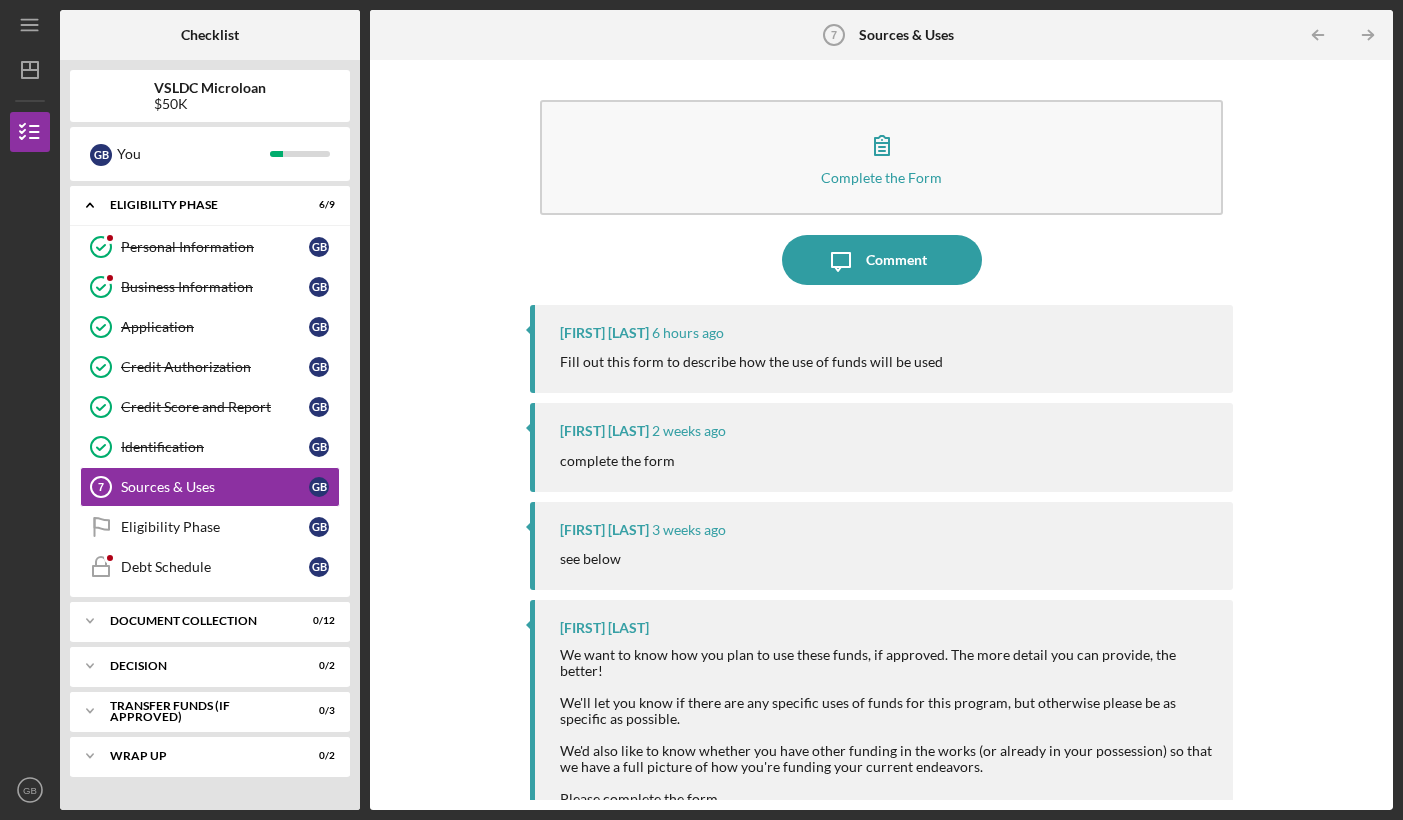 scroll, scrollTop: 32, scrollLeft: 0, axis: vertical 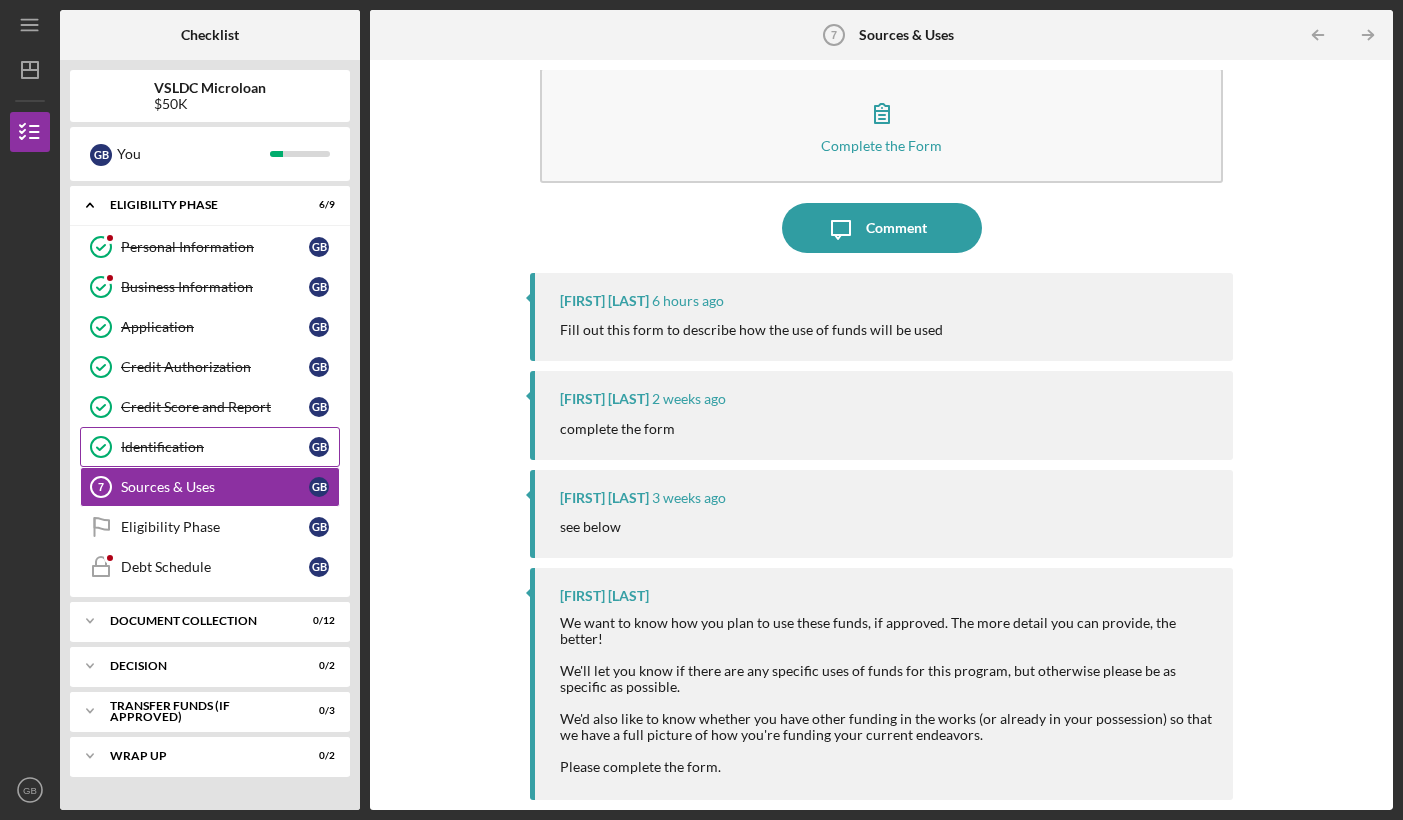 click on "Identification" at bounding box center [215, 447] 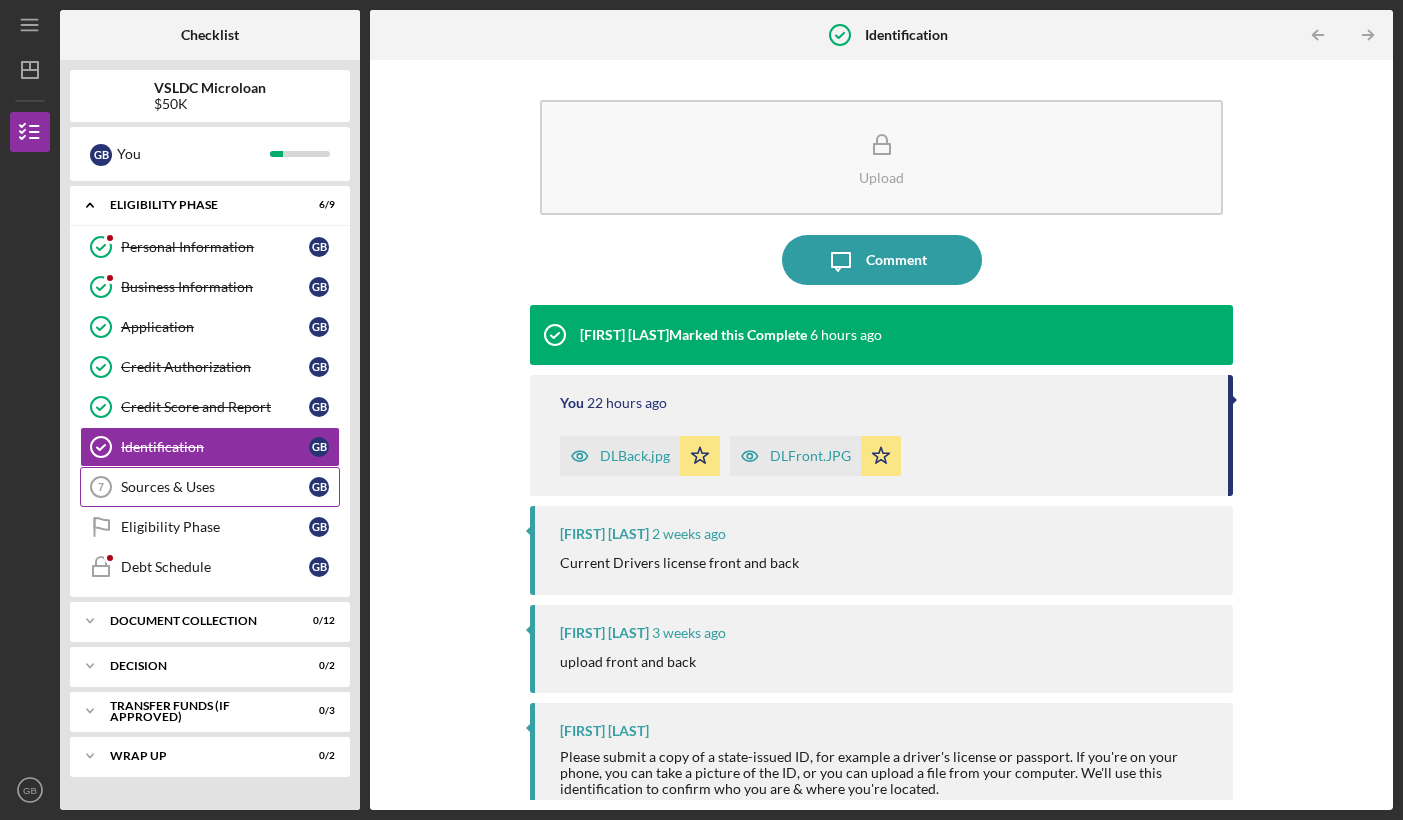 click on "Sources & Uses" at bounding box center (215, 487) 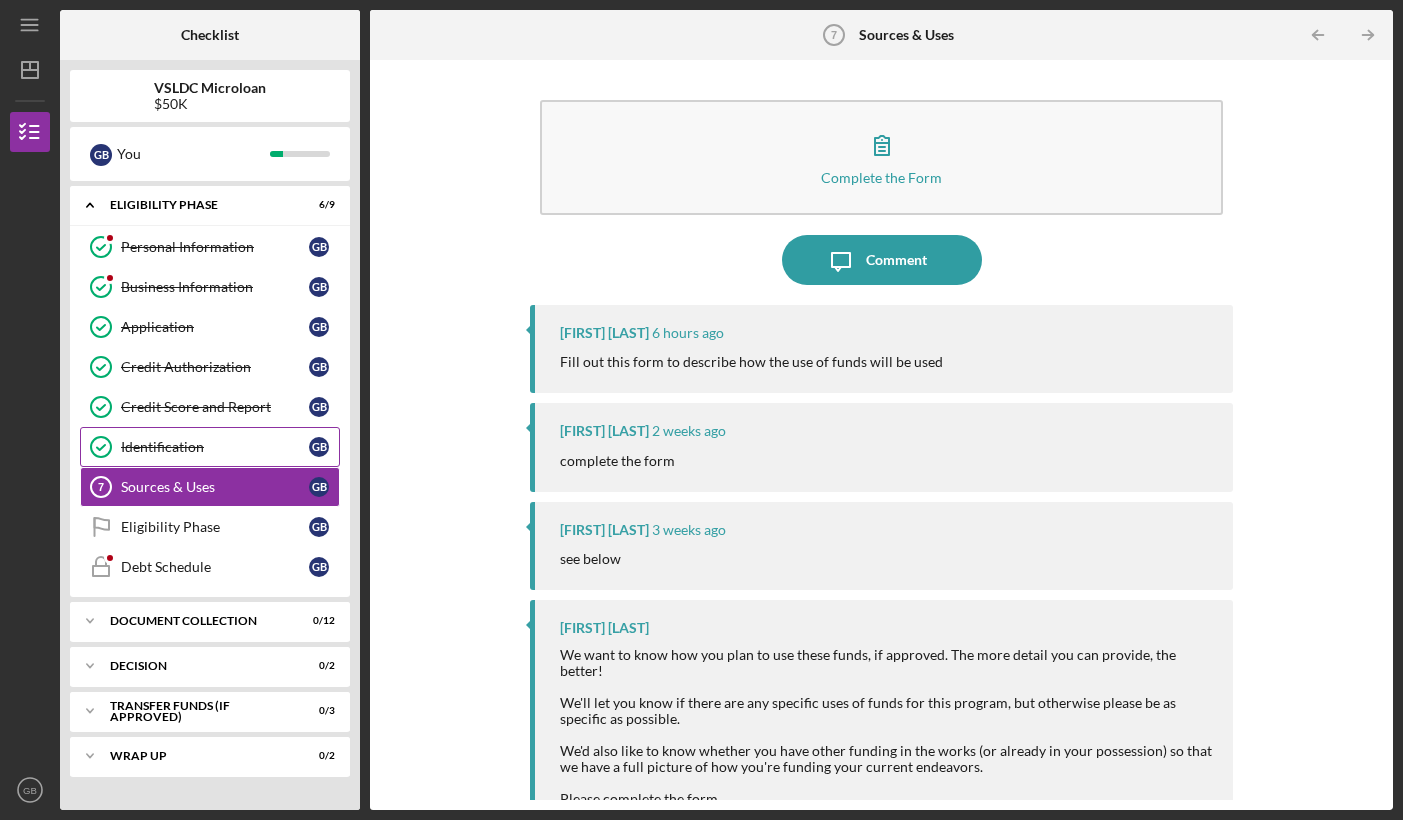 click on "Identification" at bounding box center (215, 447) 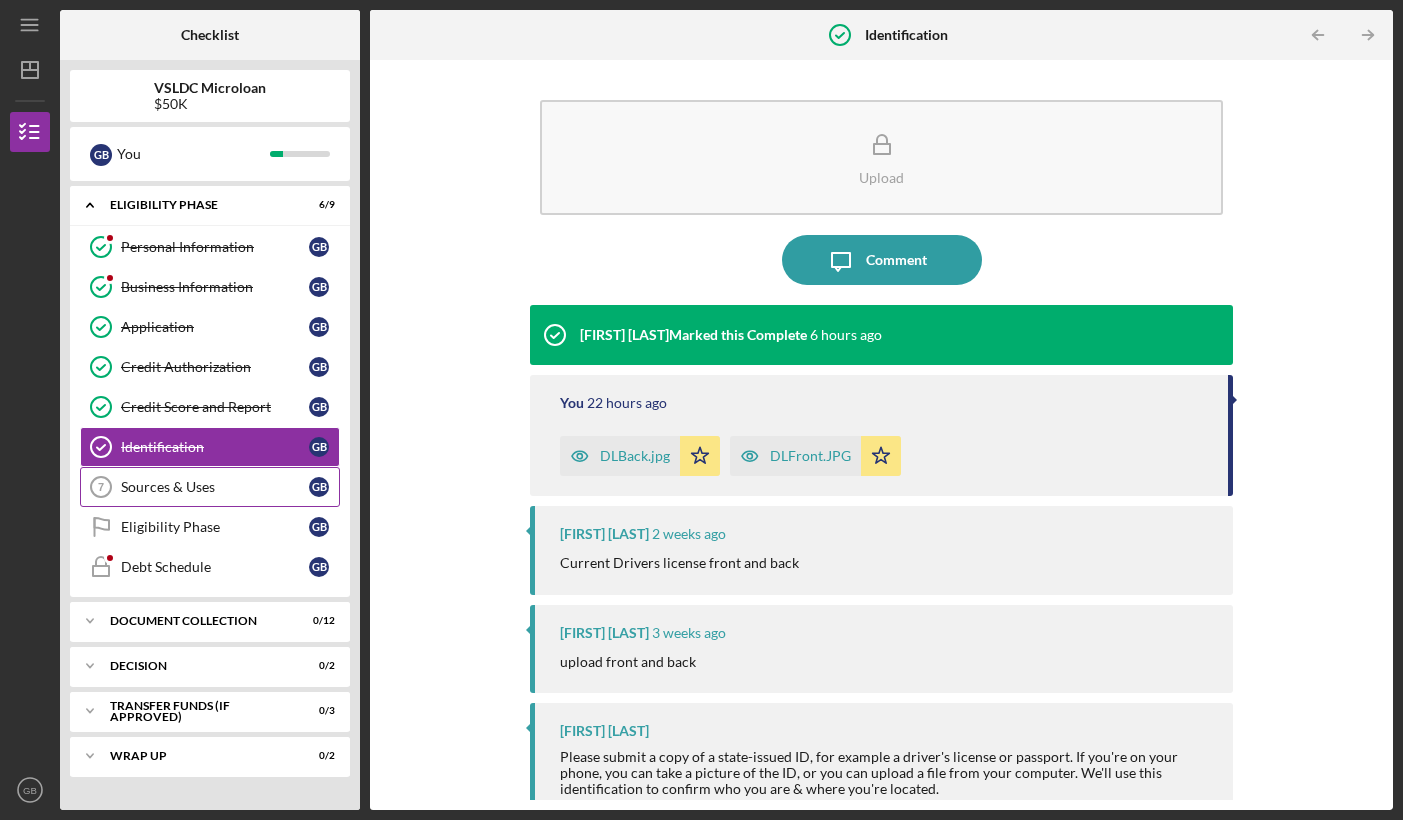 click on "Sources & Uses" at bounding box center [215, 487] 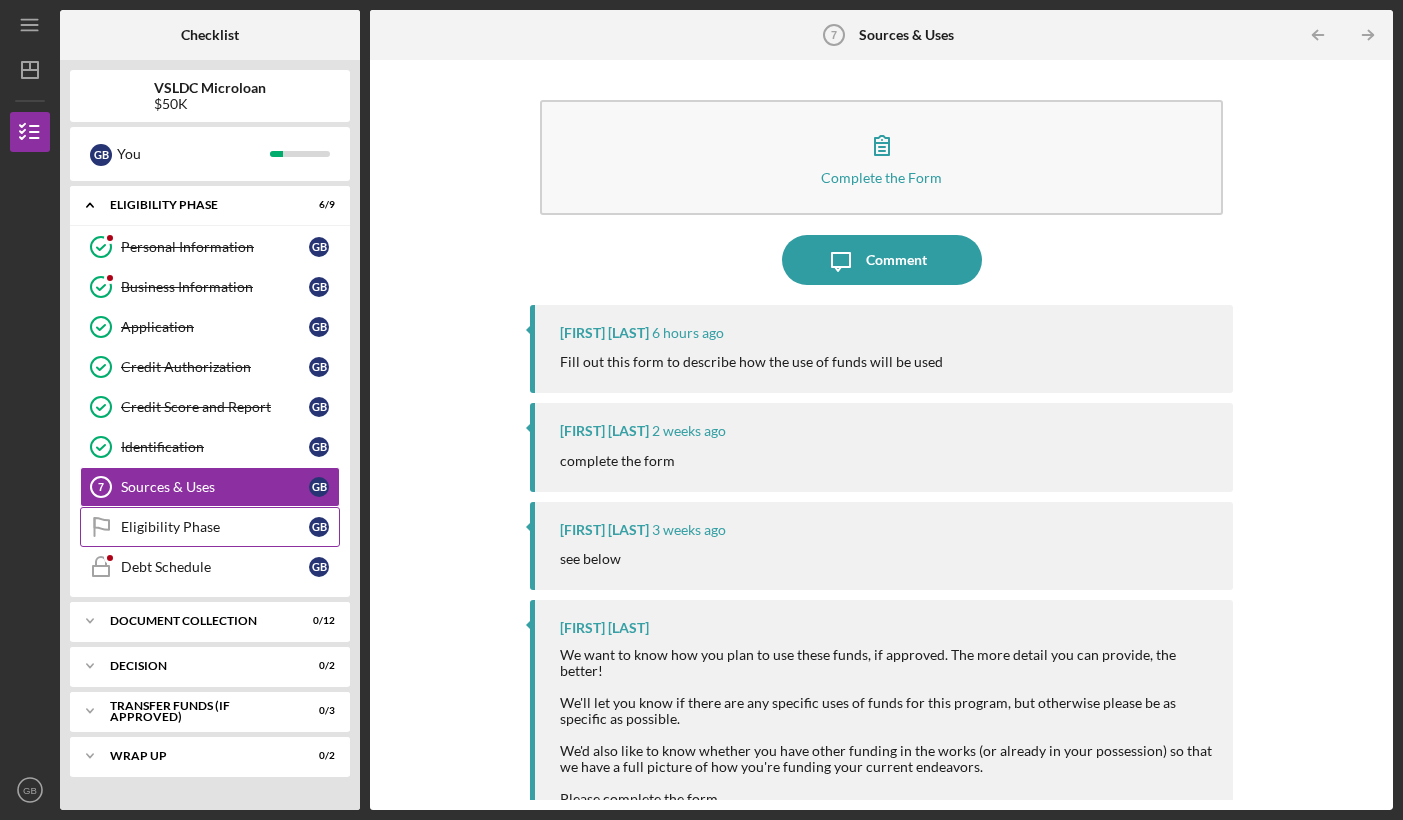 click on "Eligibility Phase Eligibility Phase G B" at bounding box center (210, 527) 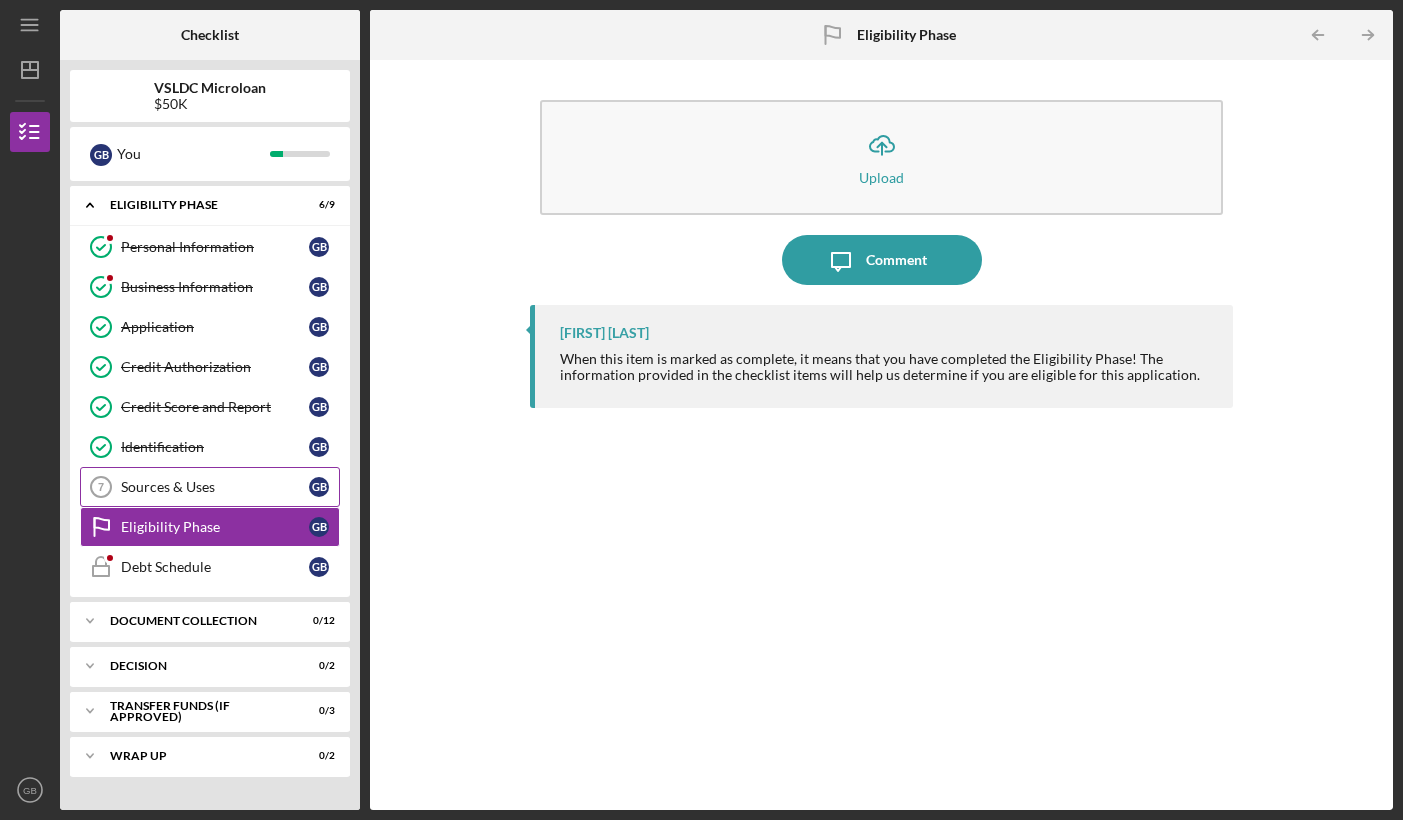 click on "Sources & Uses" at bounding box center (215, 487) 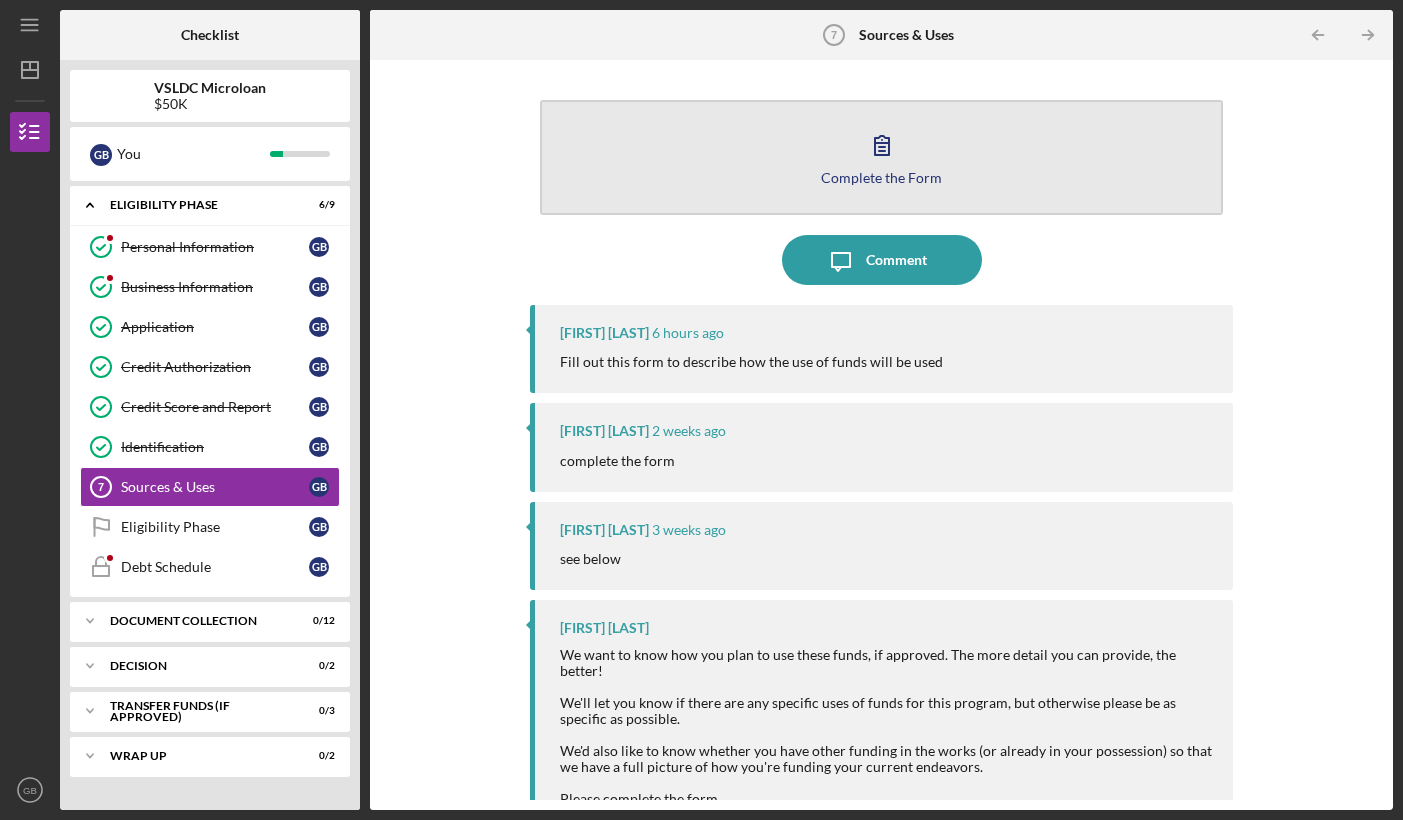 click on "Complete the Form Form" at bounding box center (881, 157) 